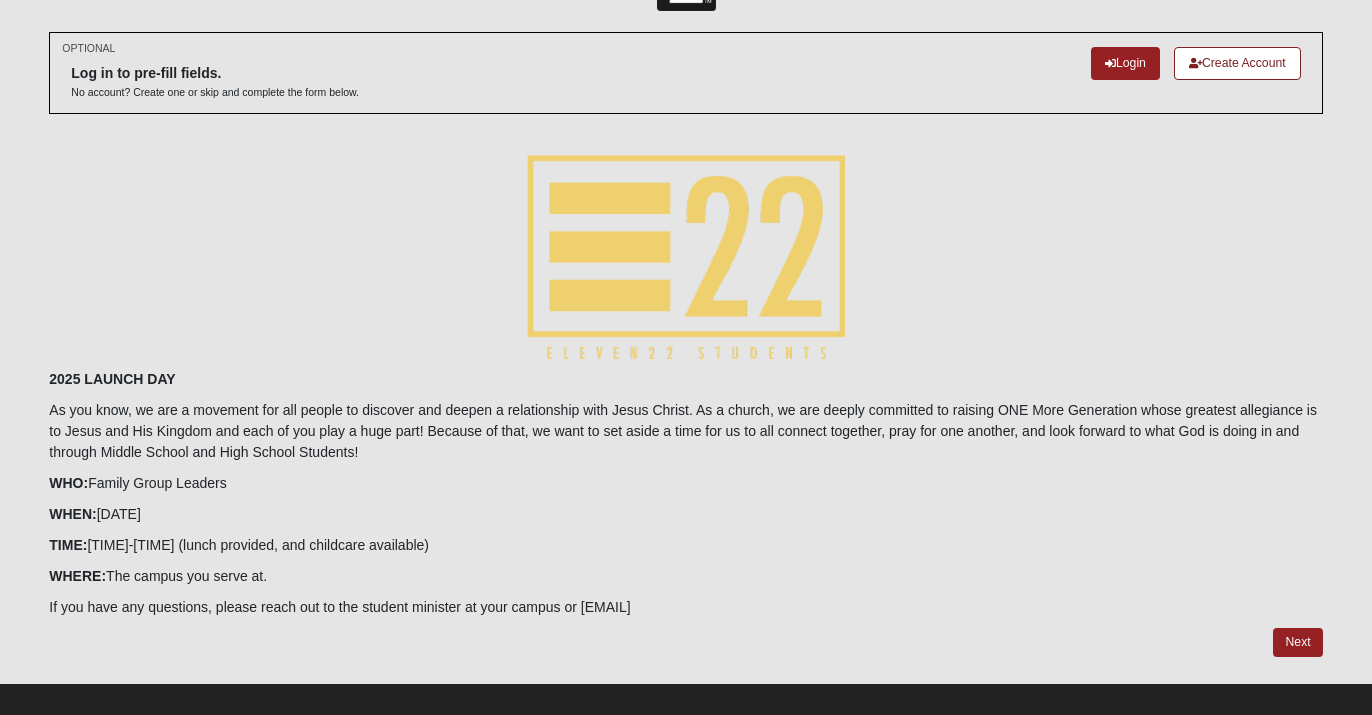 scroll, scrollTop: 93, scrollLeft: 0, axis: vertical 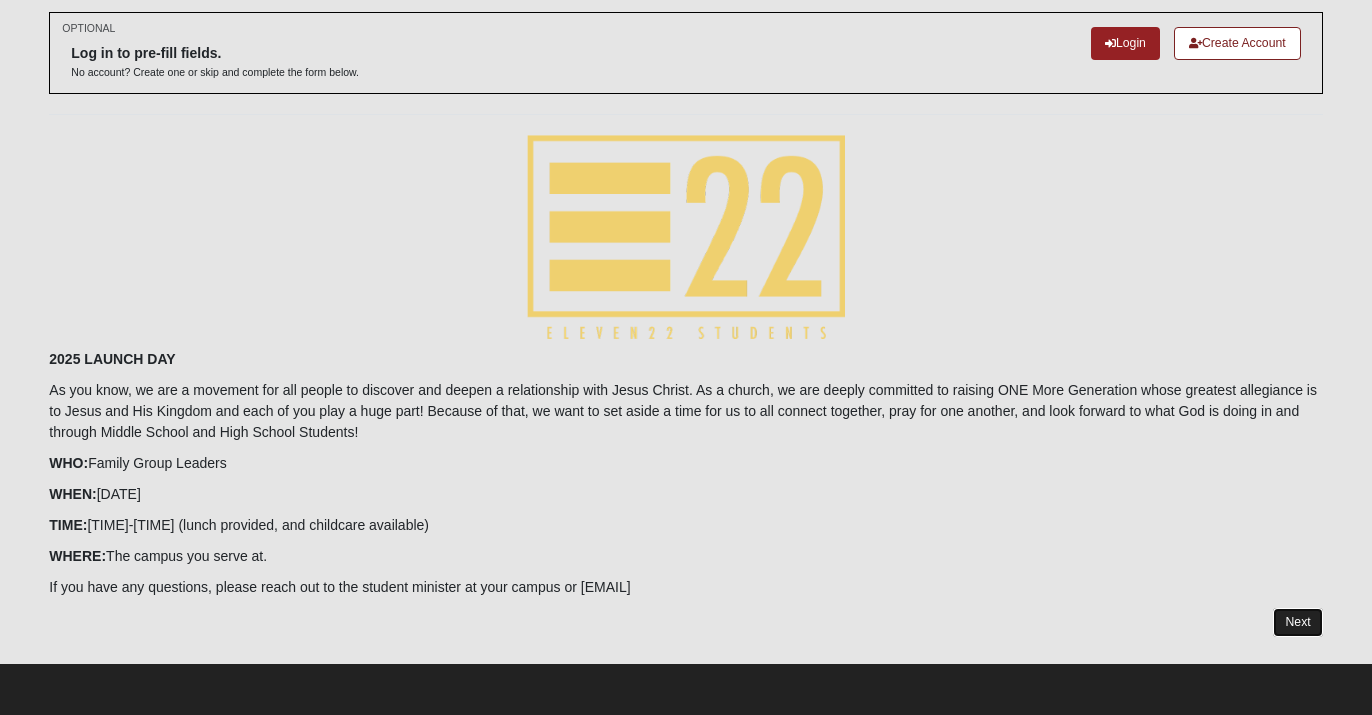 click on "Next" at bounding box center [1297, 622] 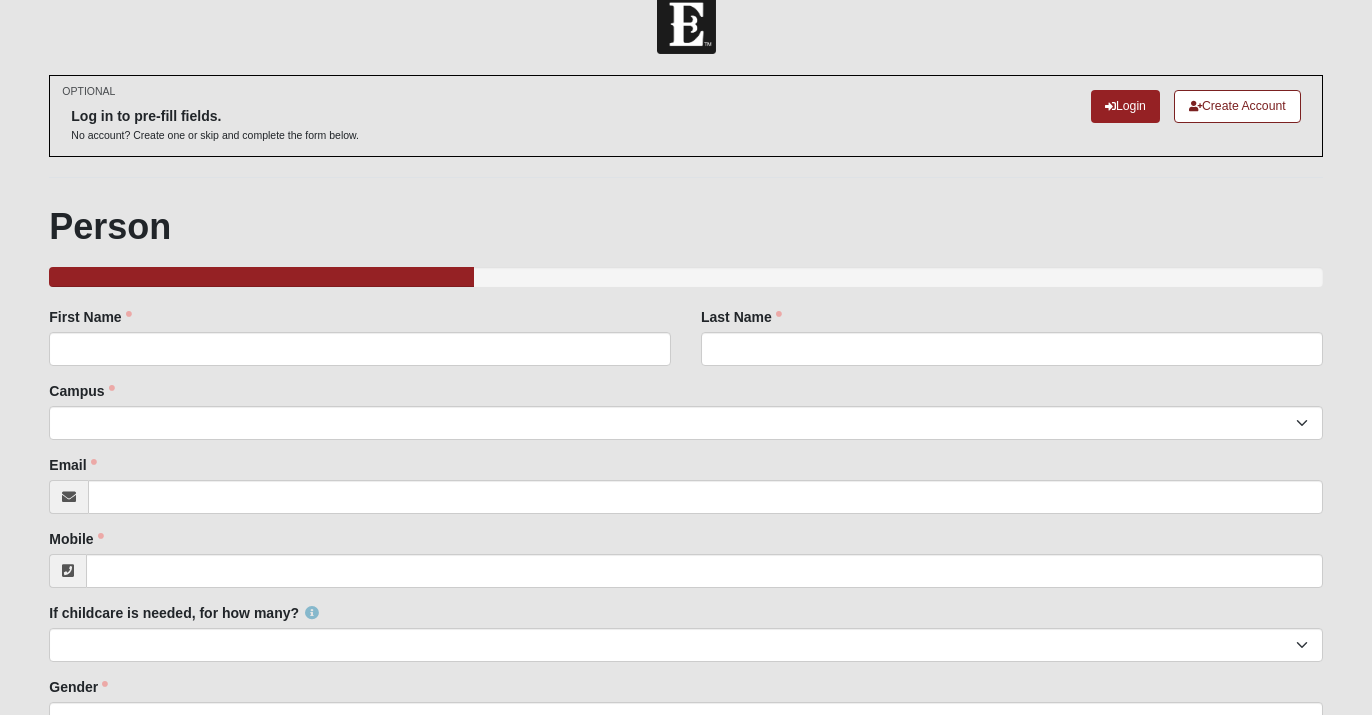 scroll, scrollTop: 14, scrollLeft: 0, axis: vertical 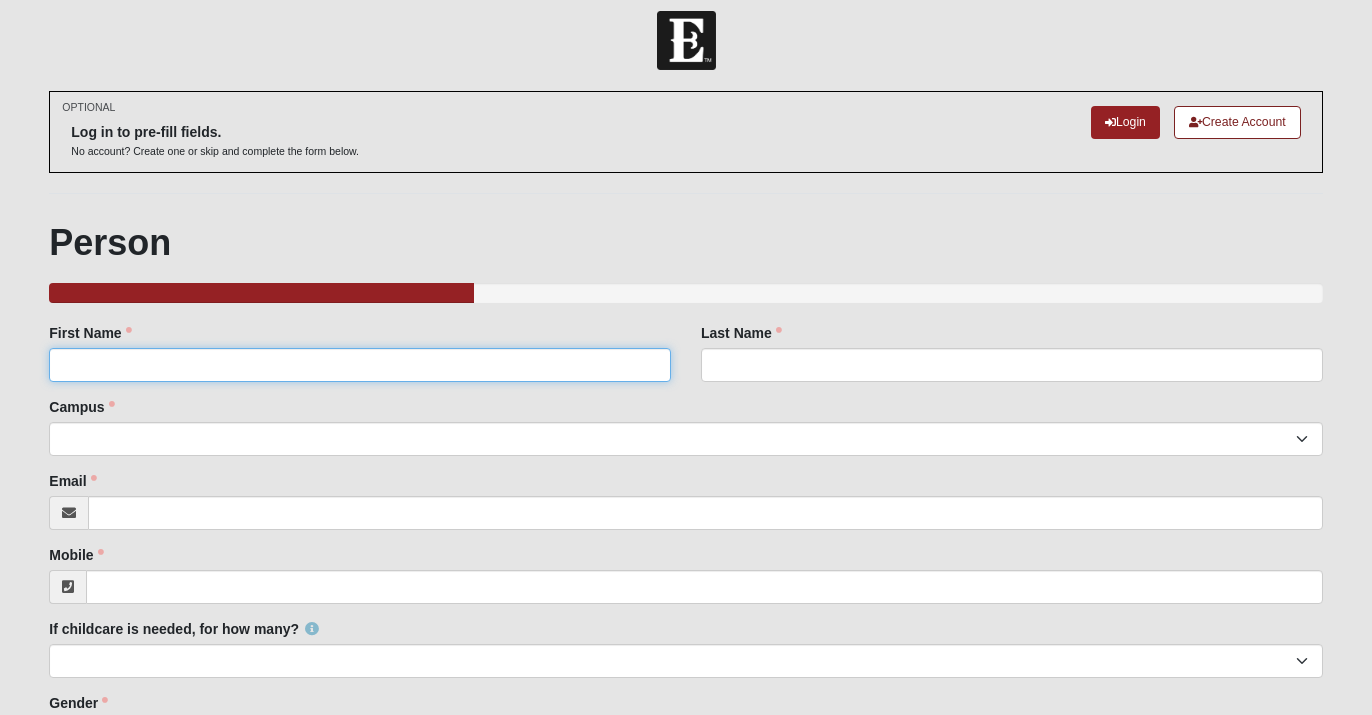 click on "First Name" at bounding box center (360, 365) 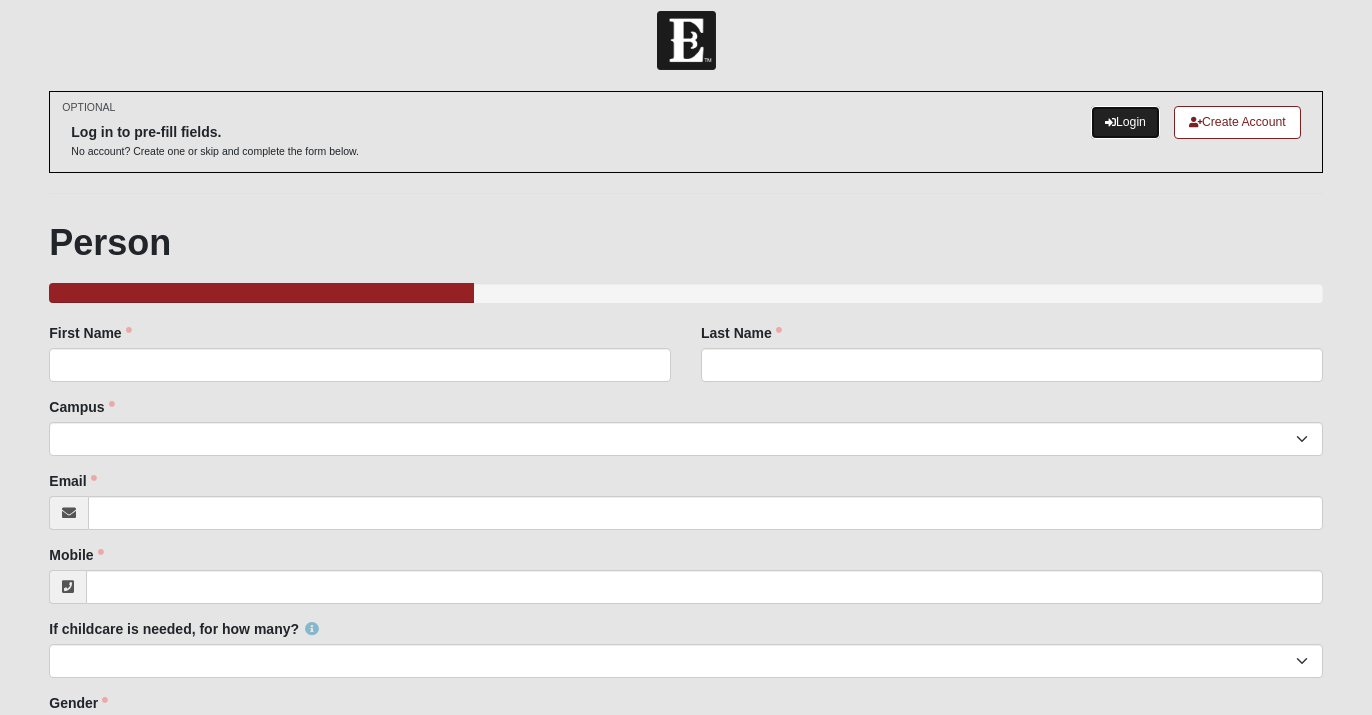 click on "Login" at bounding box center (1125, 122) 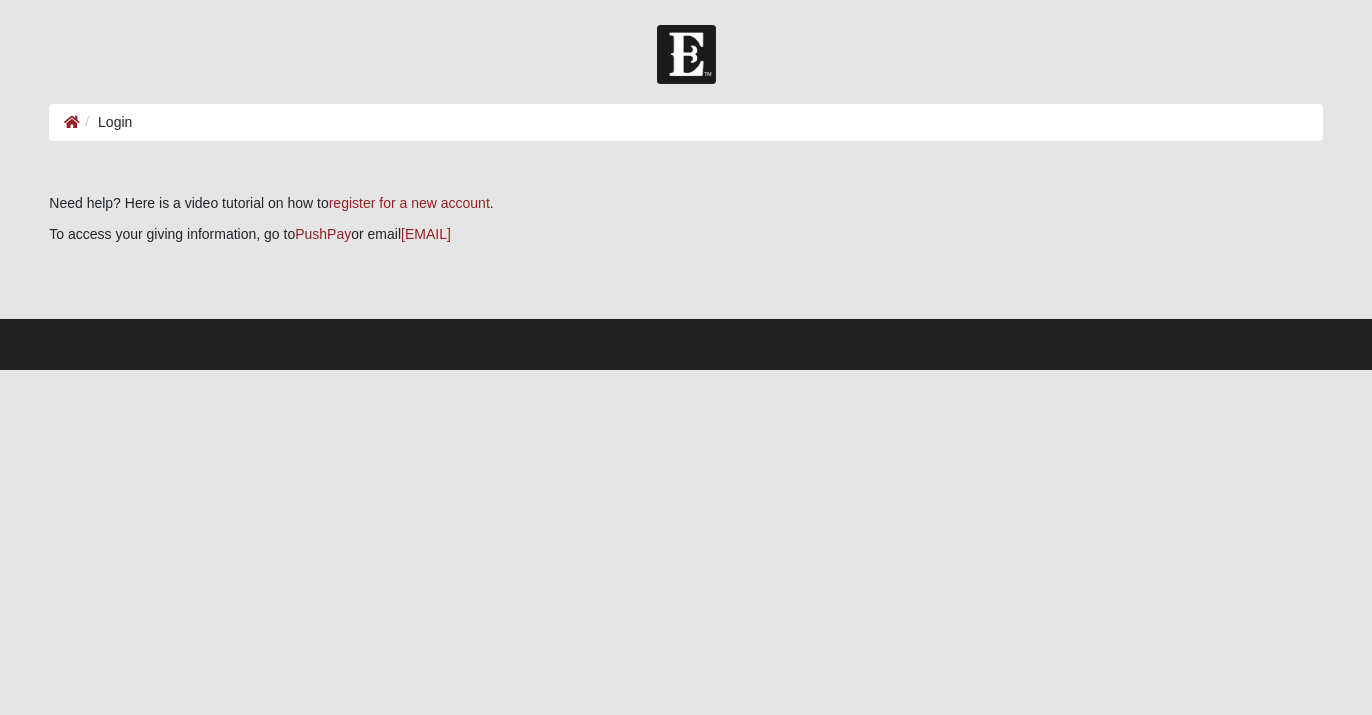 scroll, scrollTop: 0, scrollLeft: 0, axis: both 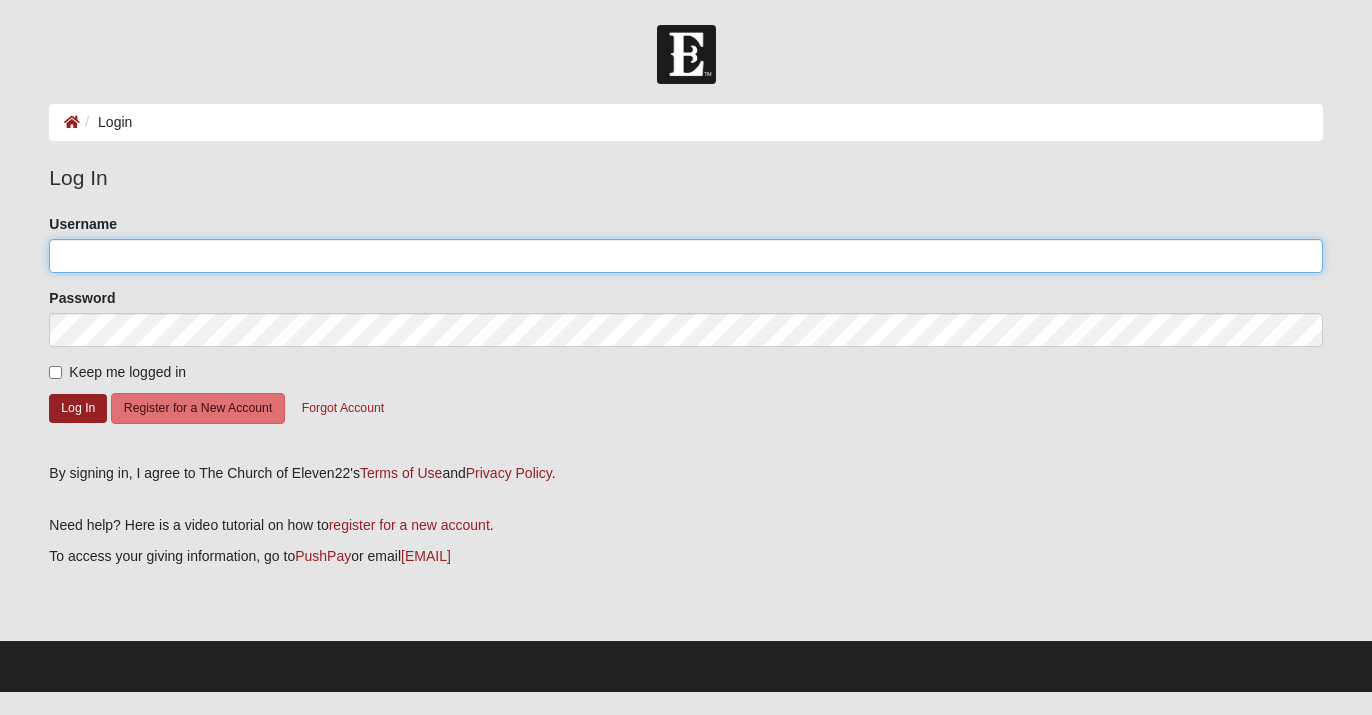 click on "Username" 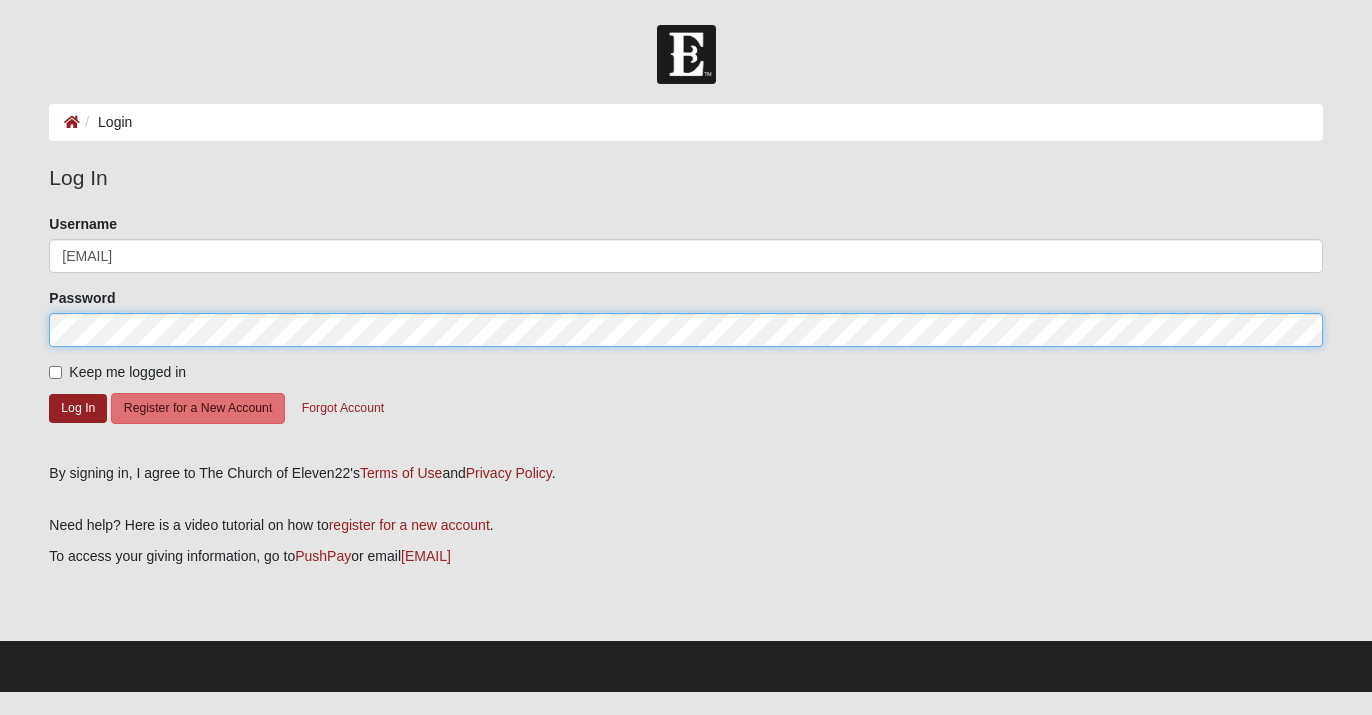 click on "Log In" 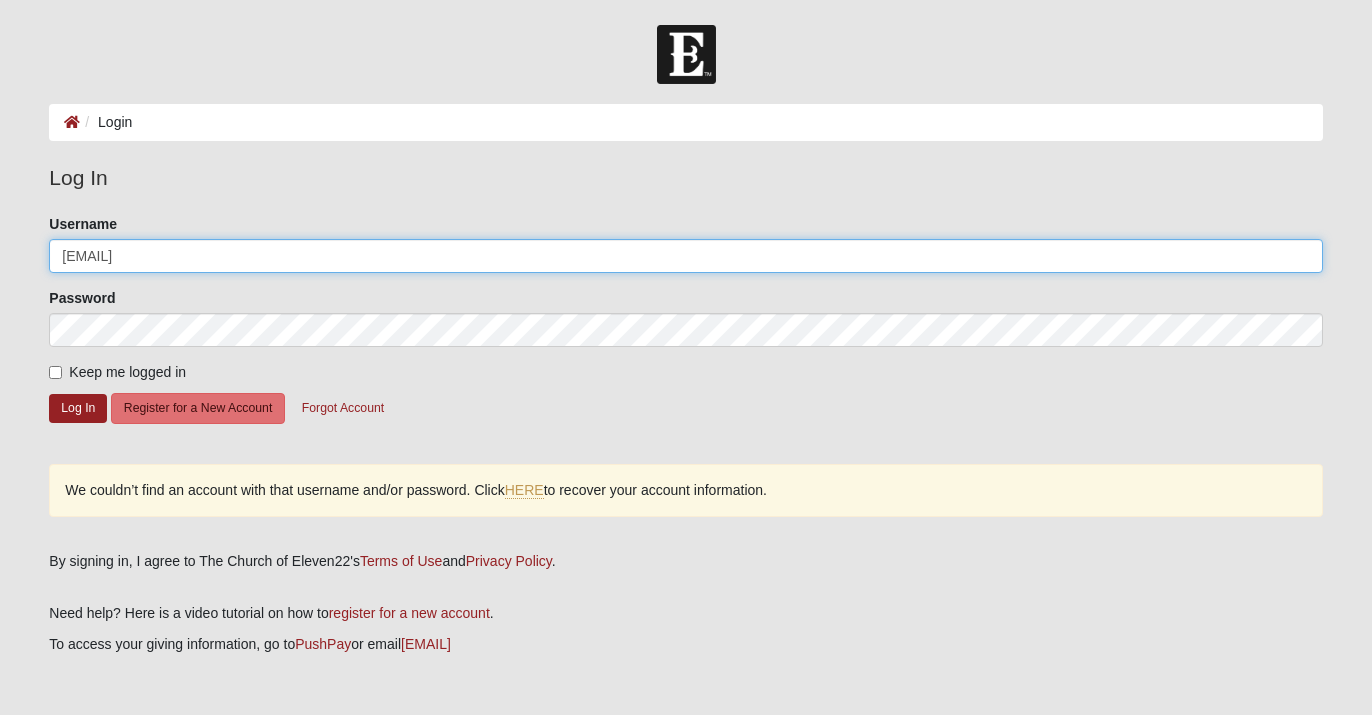 drag, startPoint x: 213, startPoint y: 247, endPoint x: 164, endPoint y: 254, distance: 49.497475 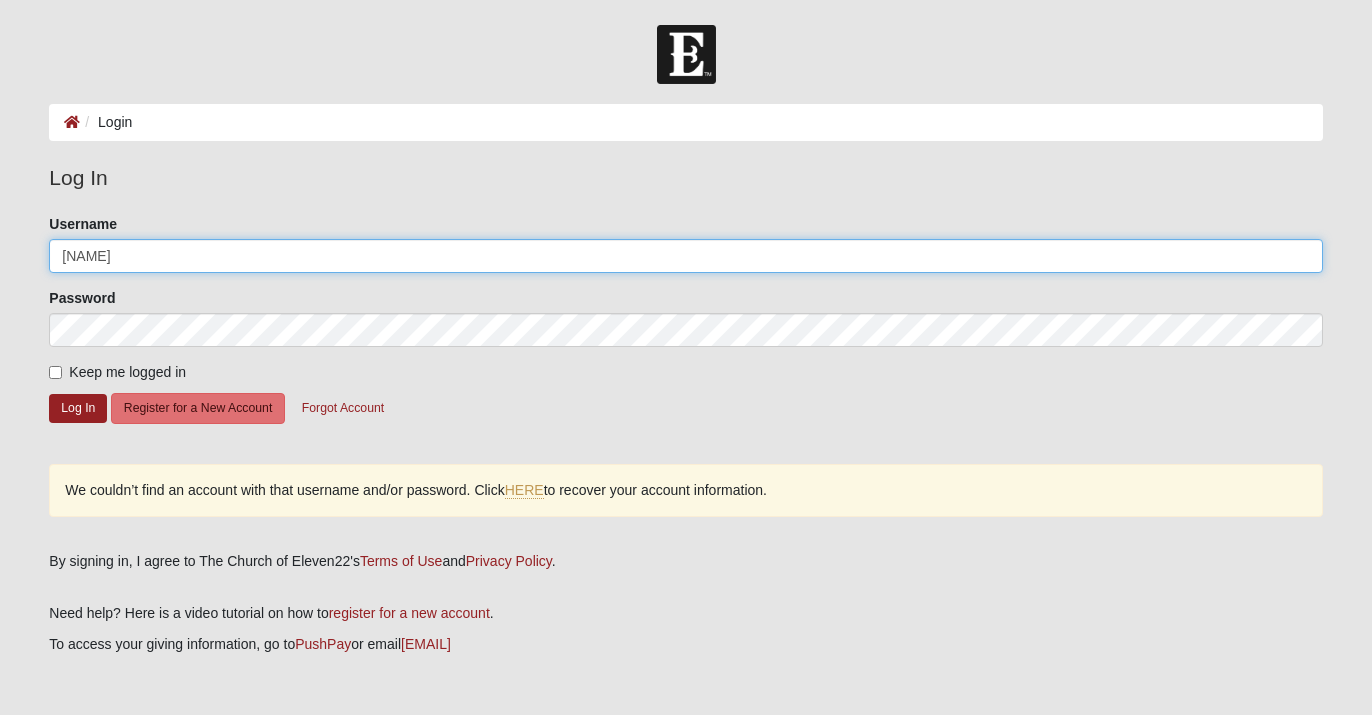 type on "[FIRST]" 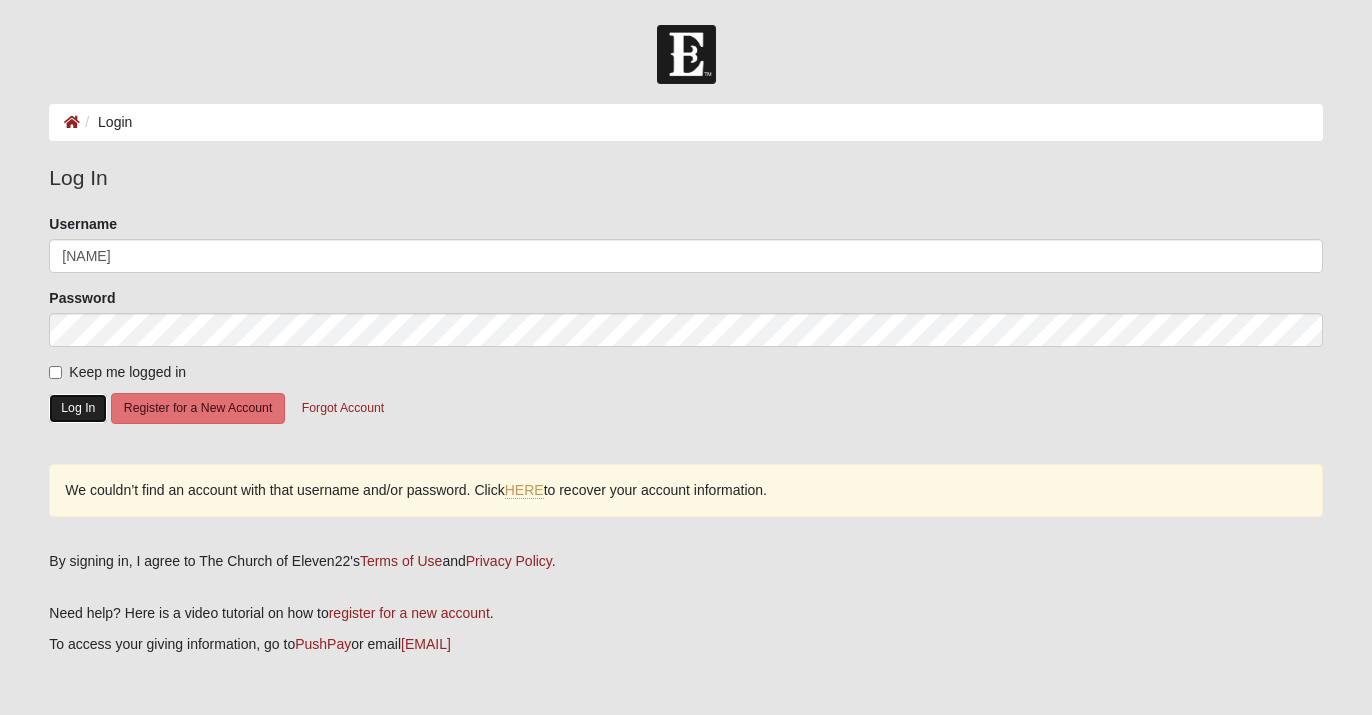 click on "Log In" 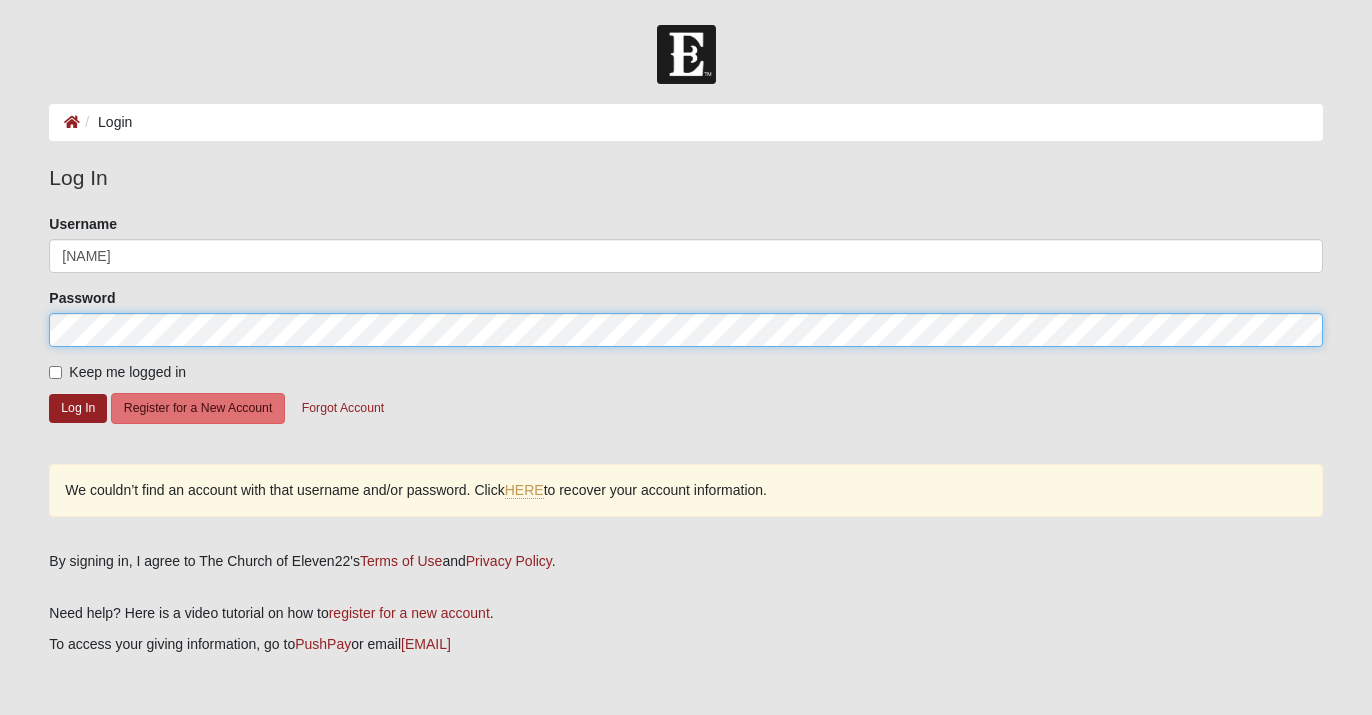 click on "Log In" 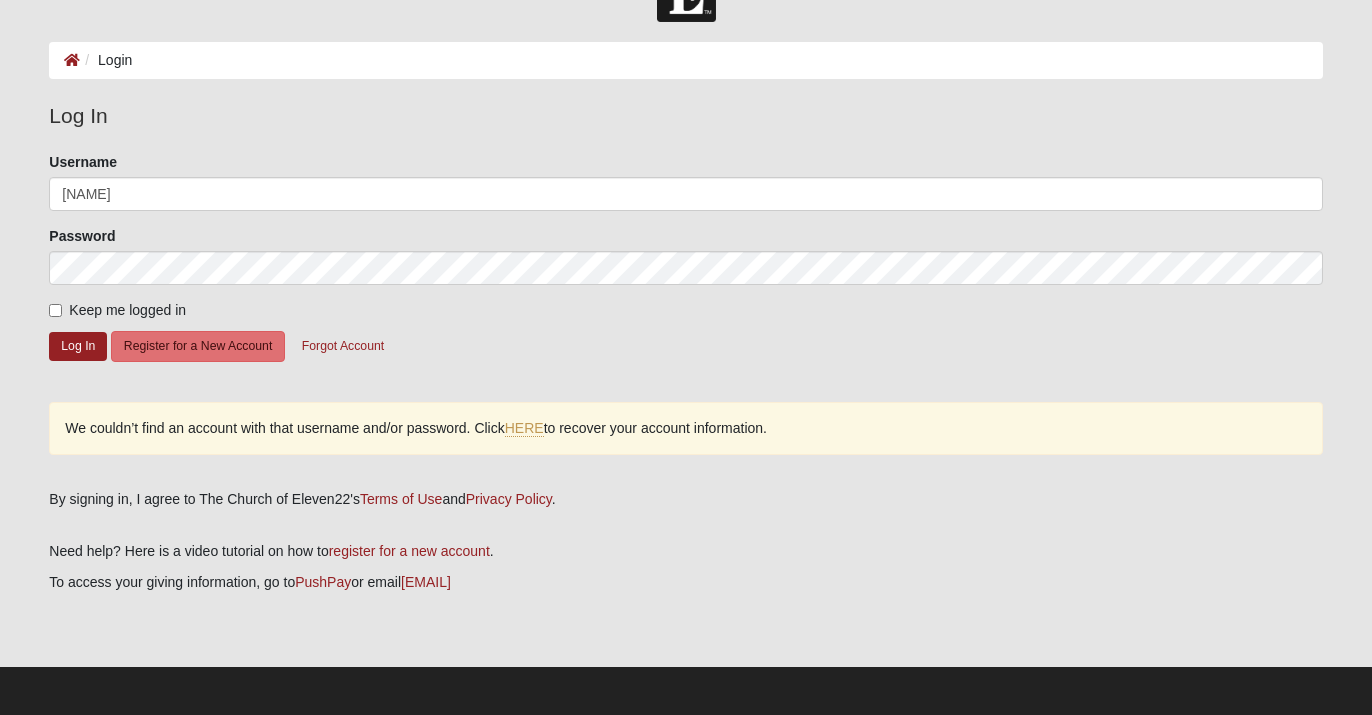 scroll, scrollTop: 0, scrollLeft: 0, axis: both 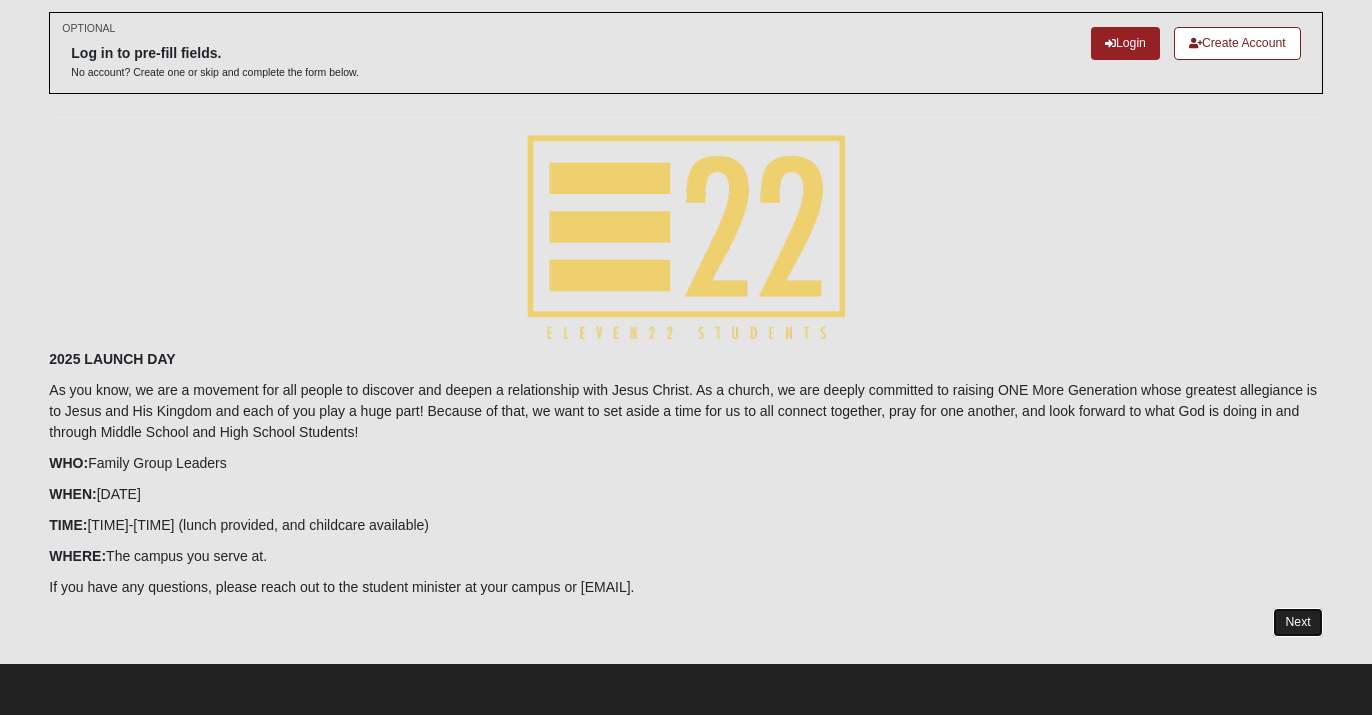 click on "Next" at bounding box center [1297, 622] 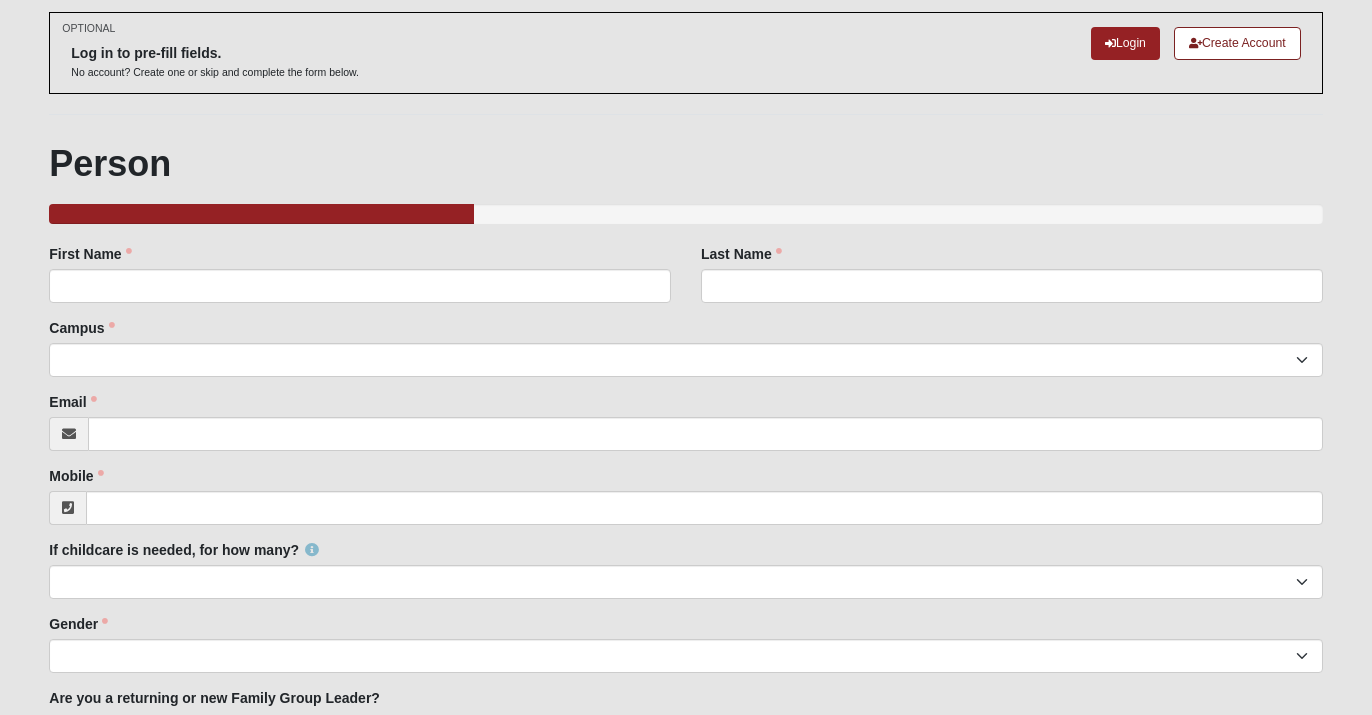 scroll, scrollTop: 0, scrollLeft: 0, axis: both 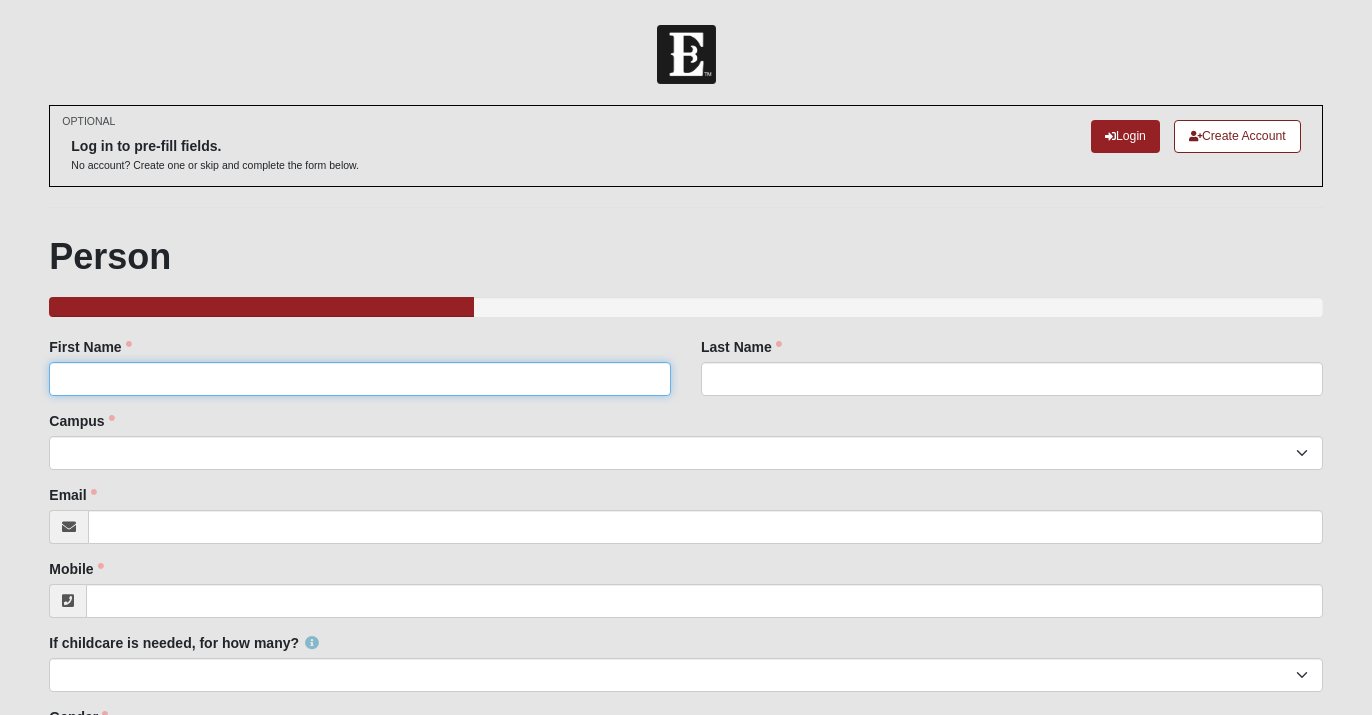 click on "First Name" at bounding box center [360, 379] 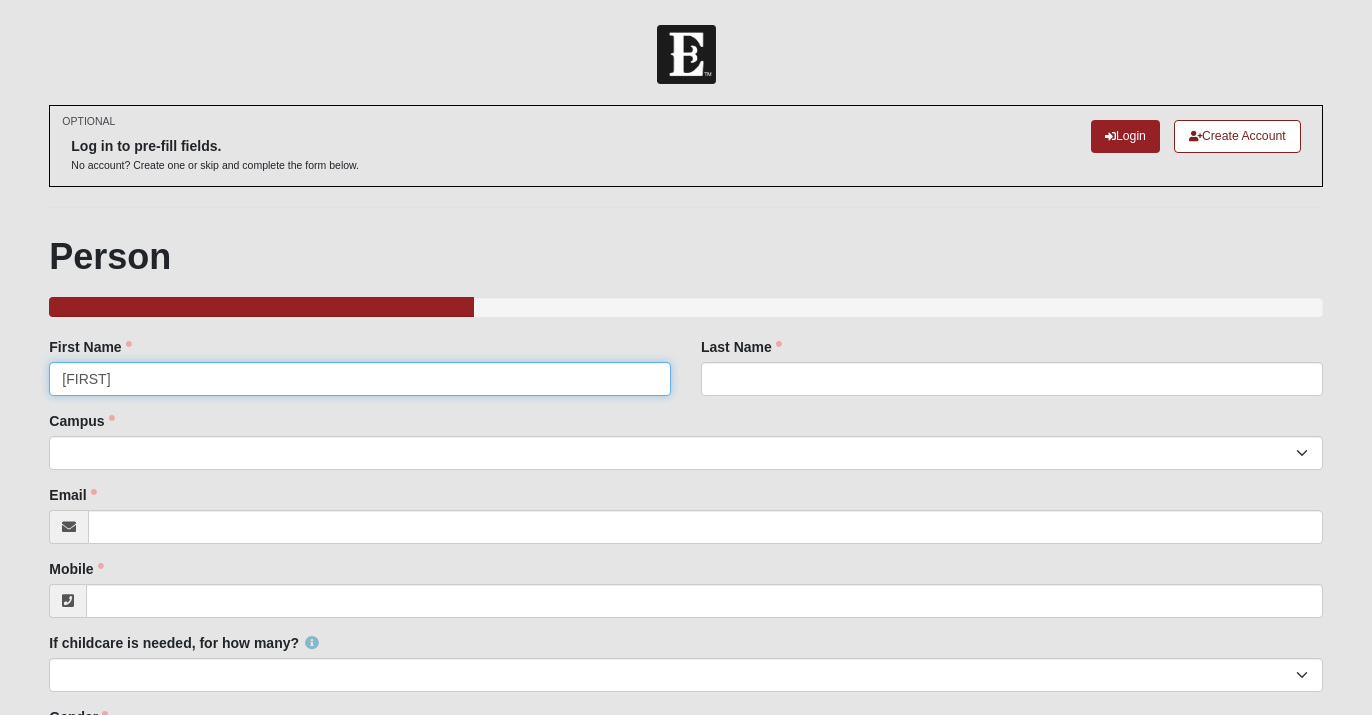 type on "[FIRST]" 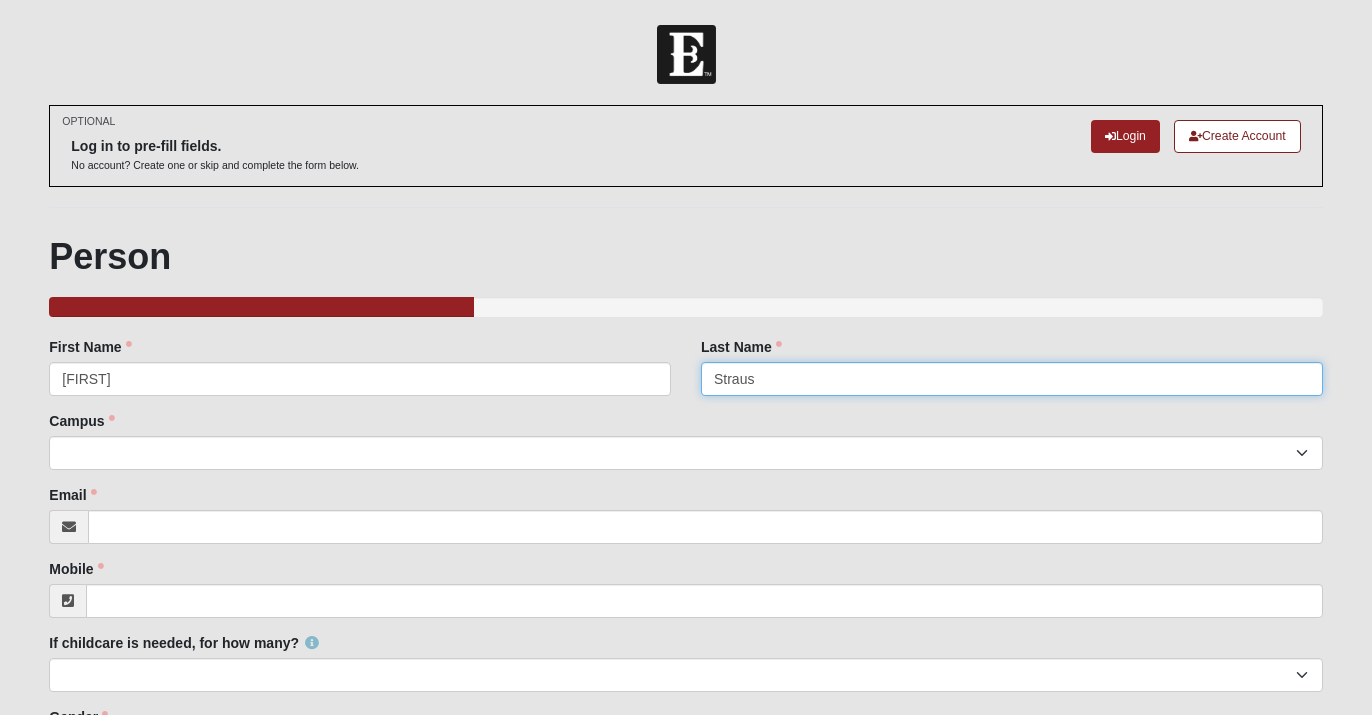 type on "Straus" 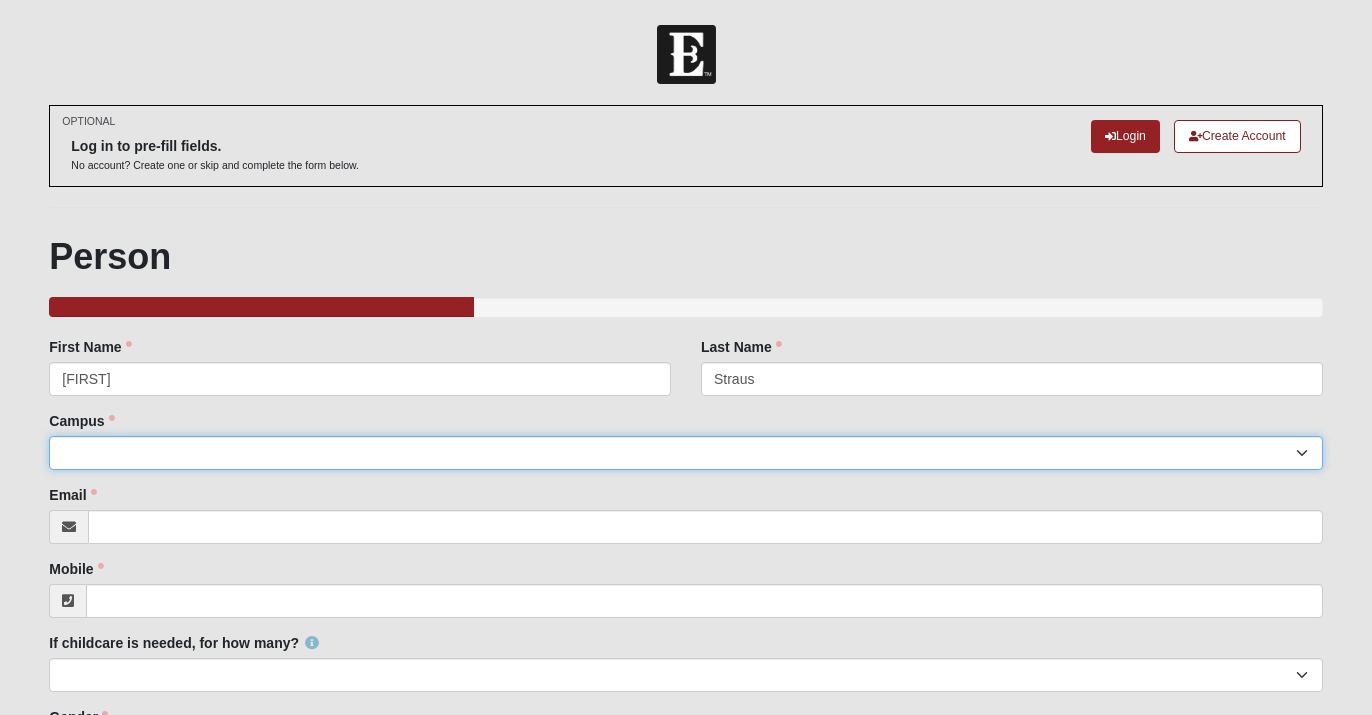 select on "3" 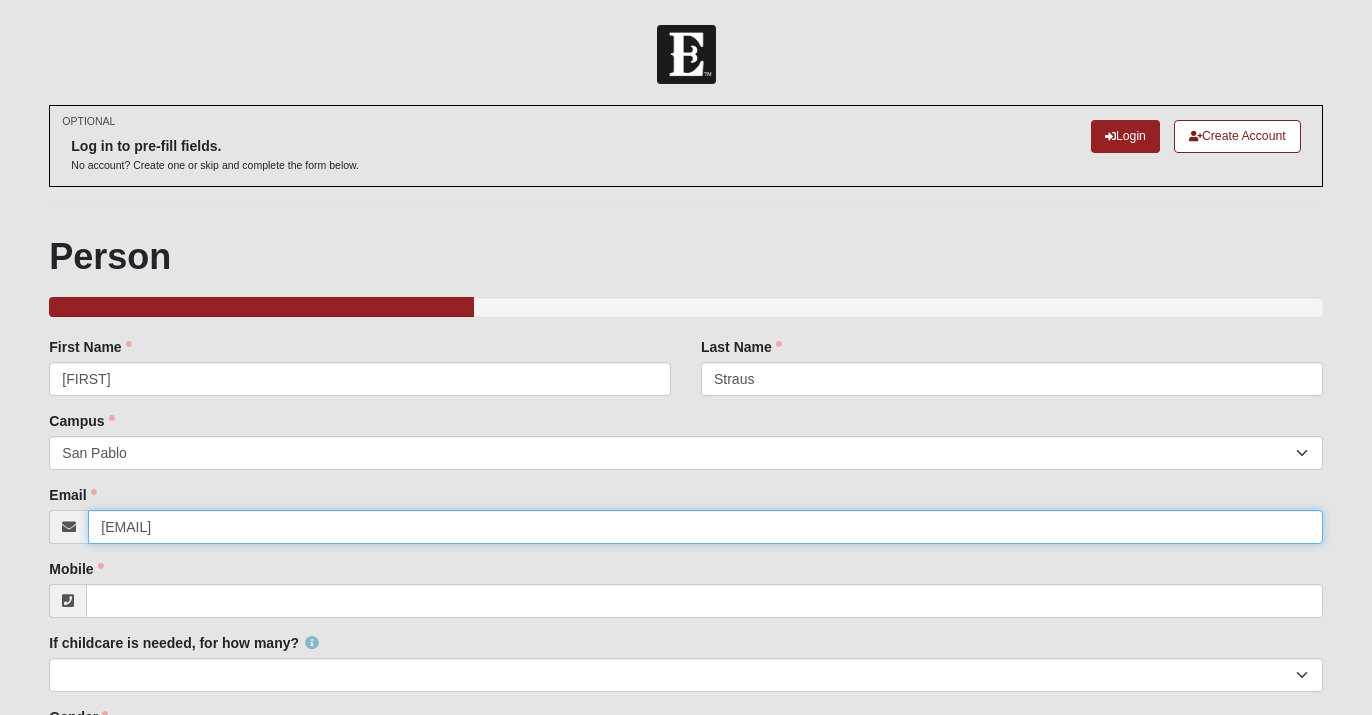 type on "[EMAIL]" 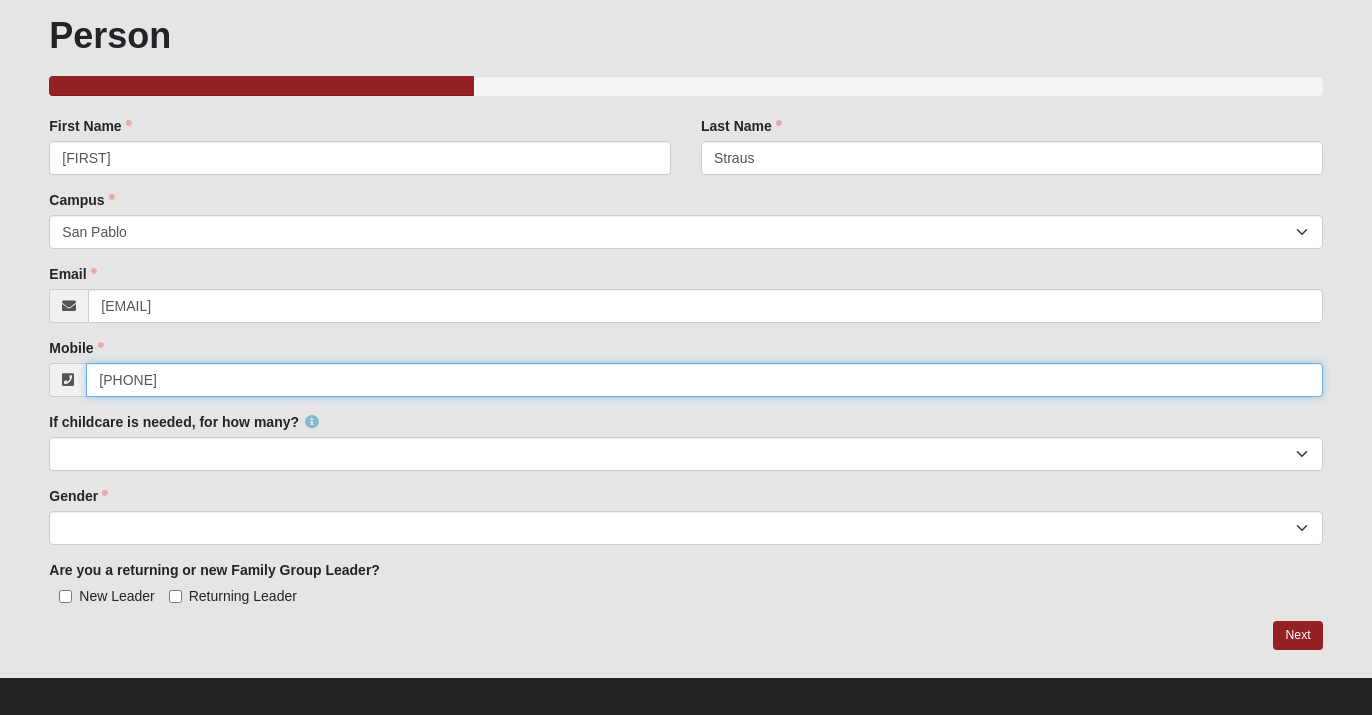 scroll, scrollTop: 235, scrollLeft: 0, axis: vertical 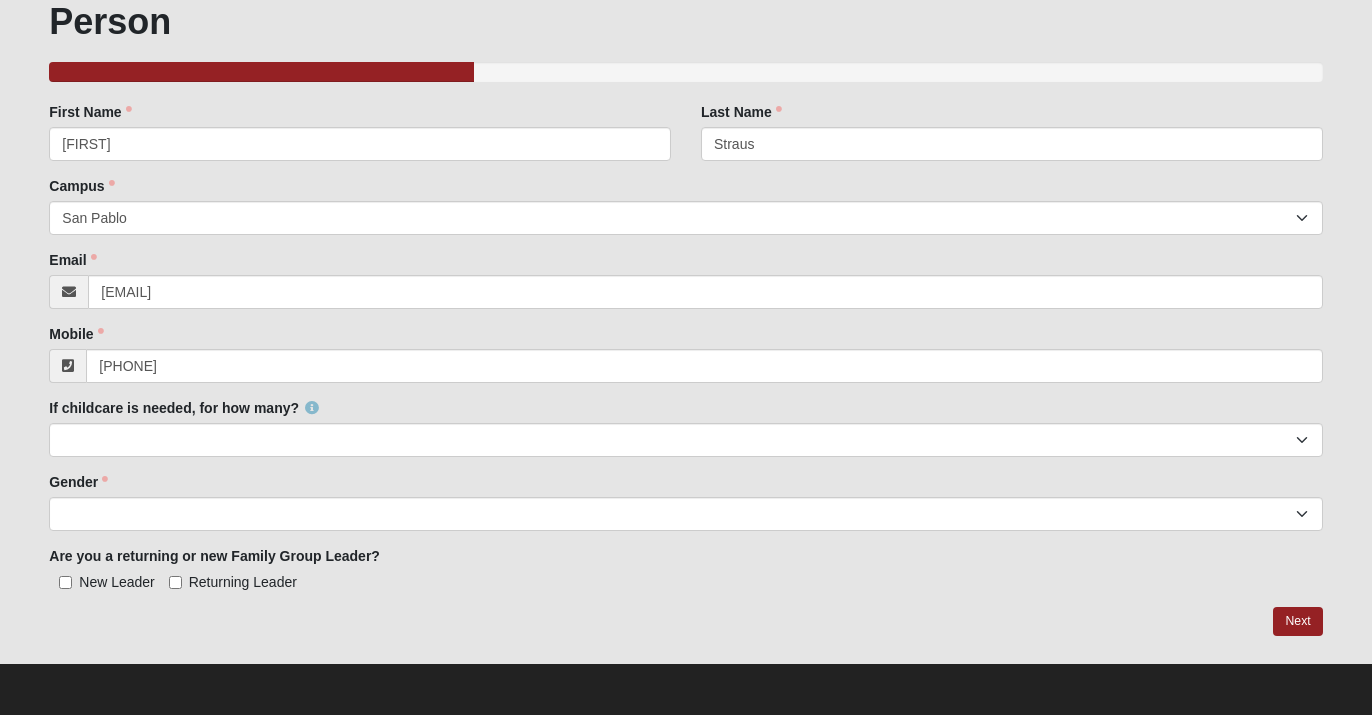 type on "[PHONE]" 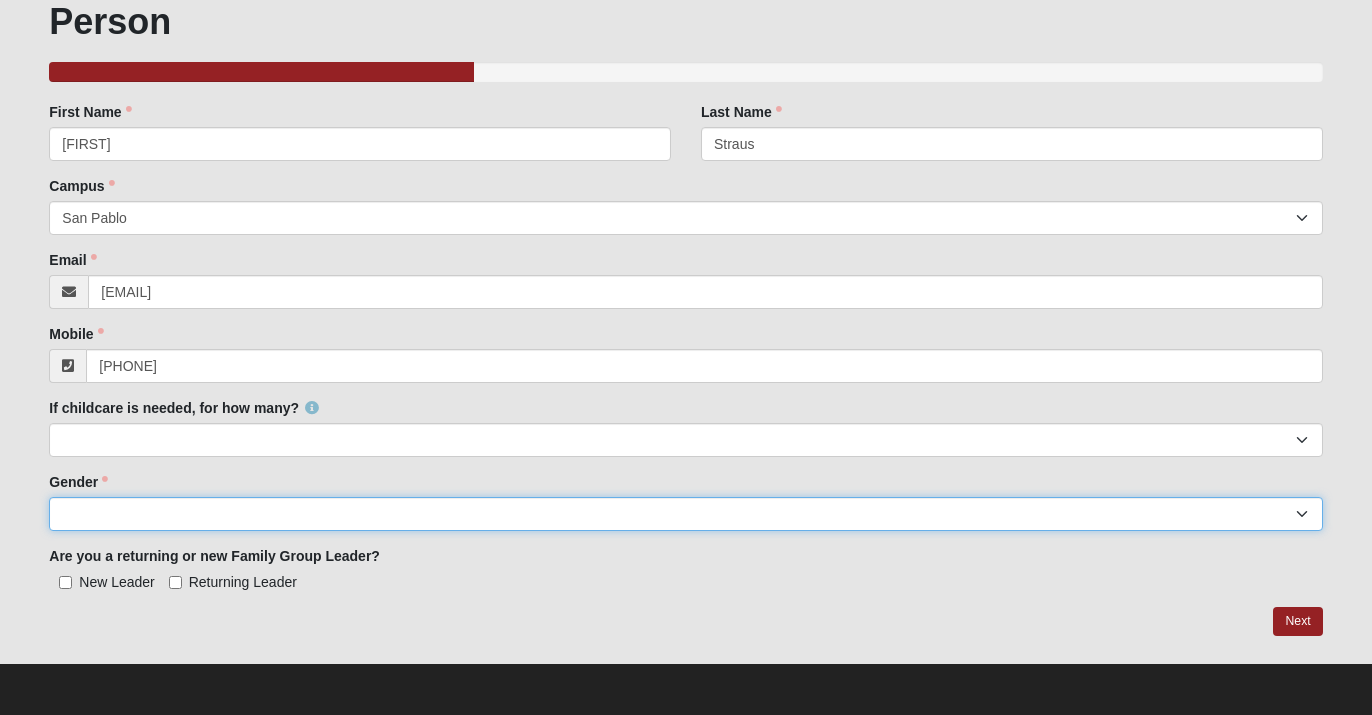 click on "Male
Female" at bounding box center (685, 514) 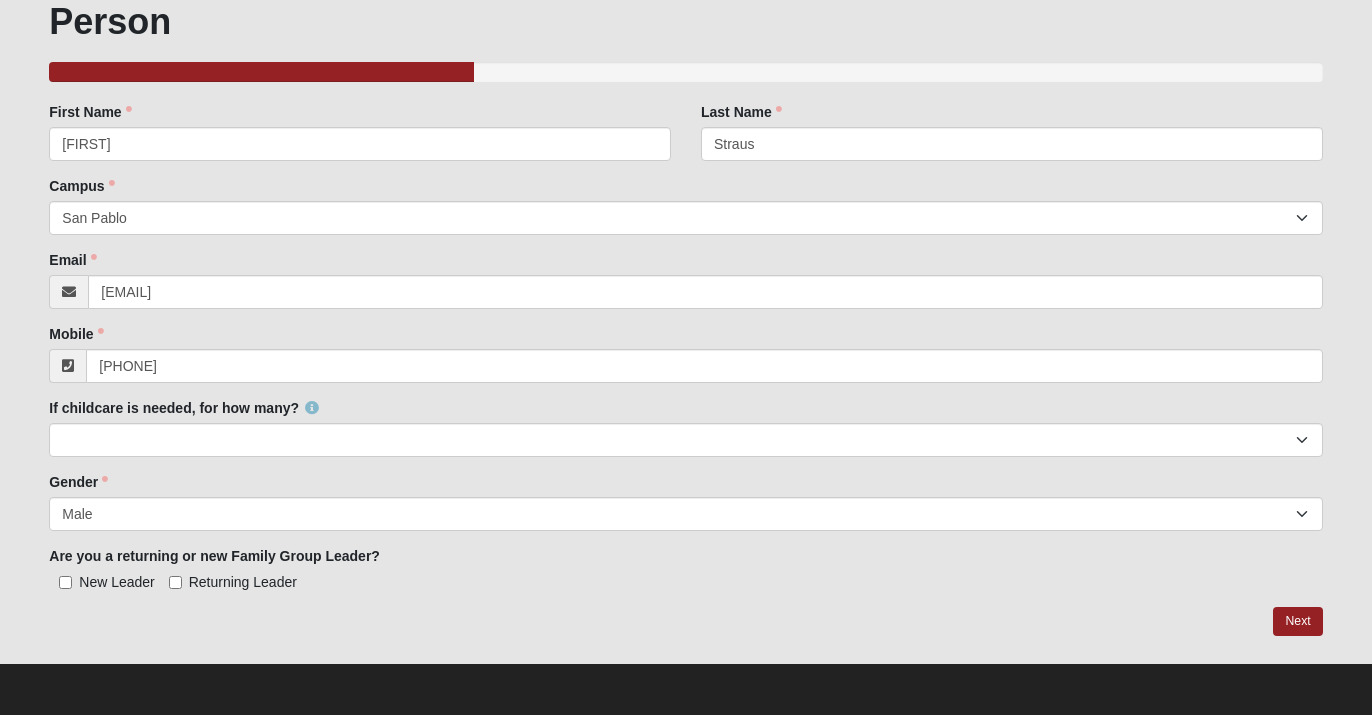 click on "Returning Leader" at bounding box center [243, 582] 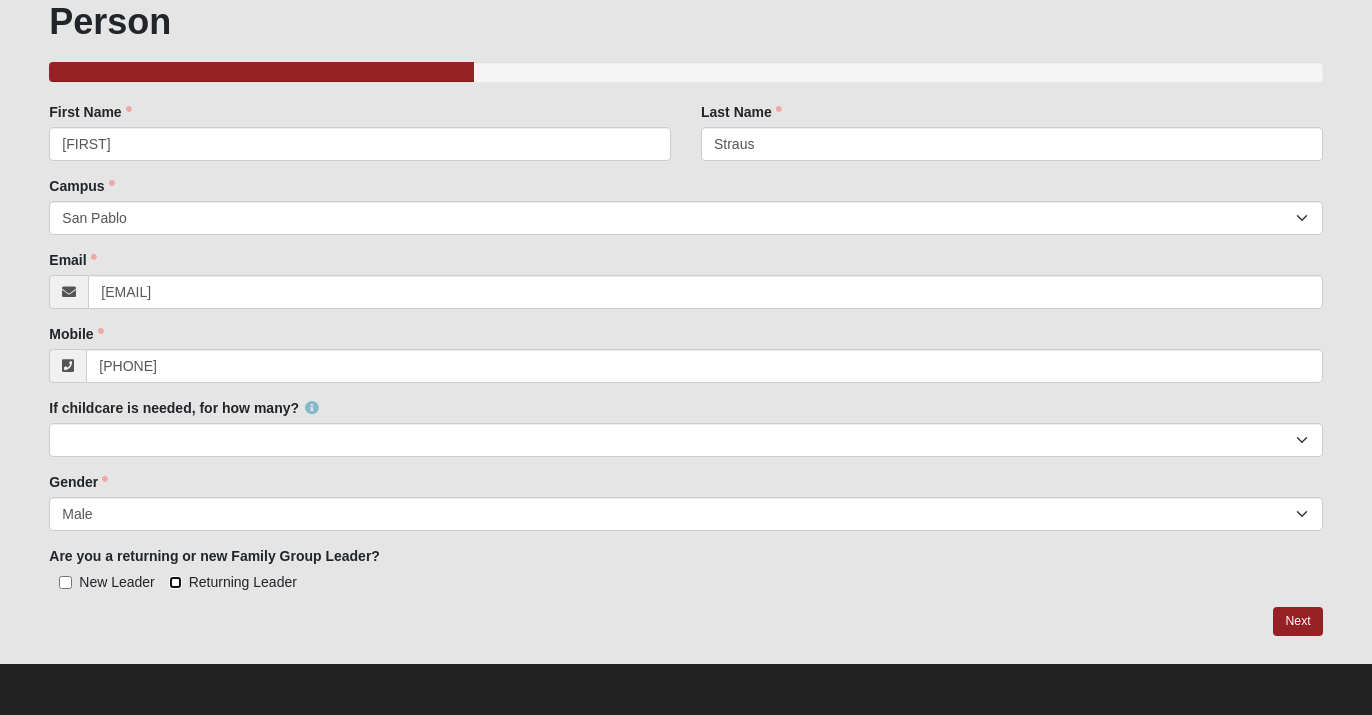 click on "Returning Leader" at bounding box center [175, 582] 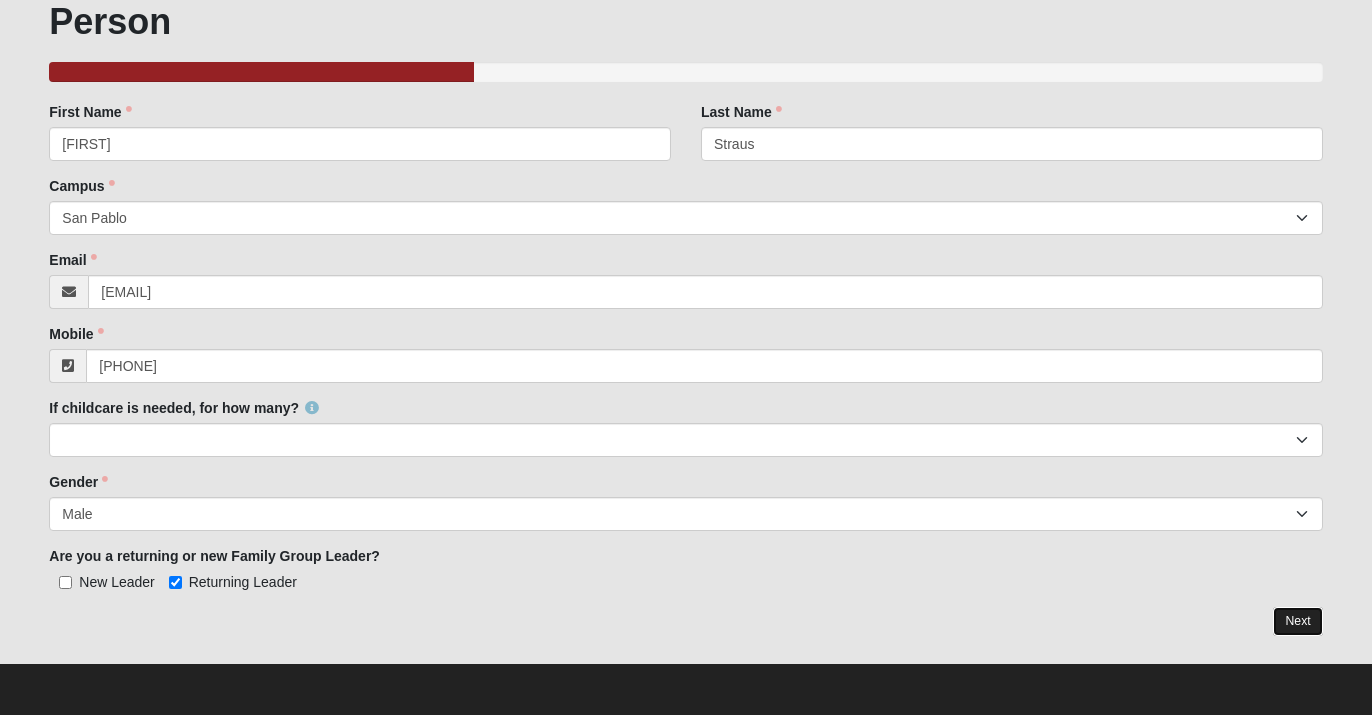 click on "Next" at bounding box center (1297, 621) 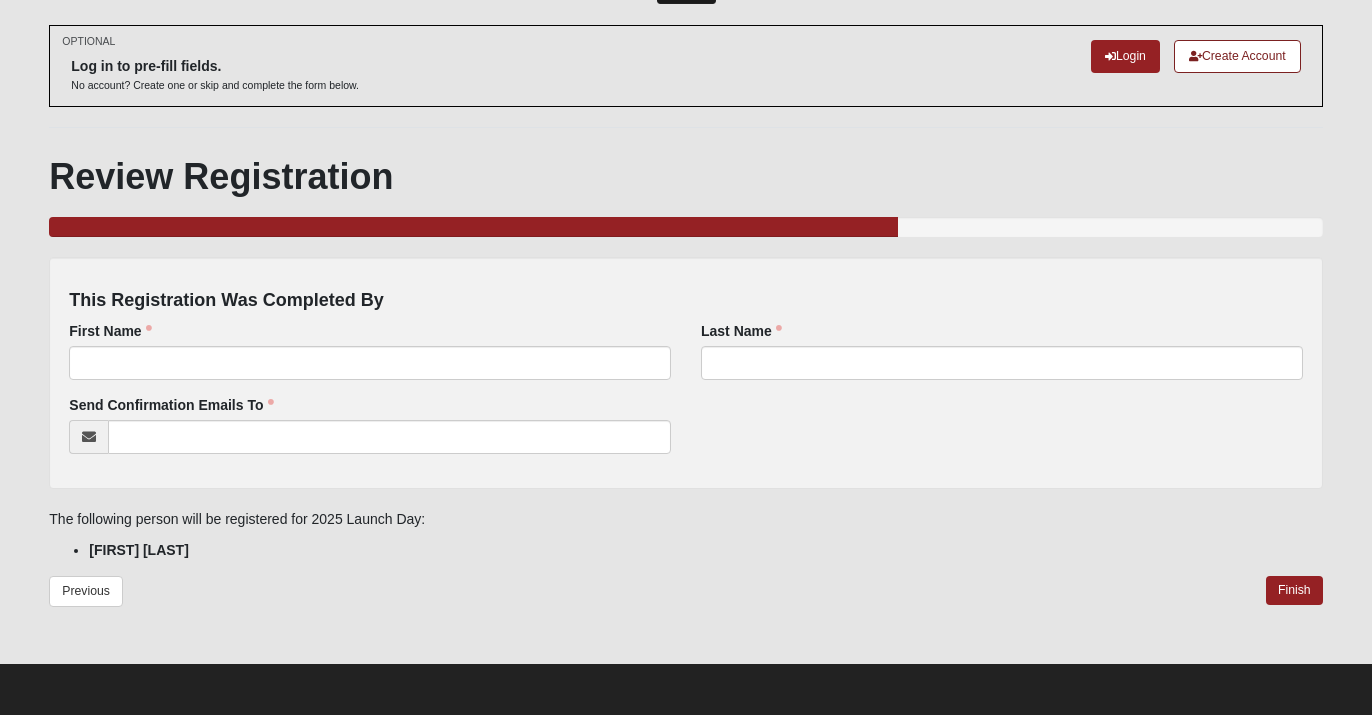 scroll, scrollTop: 0, scrollLeft: 0, axis: both 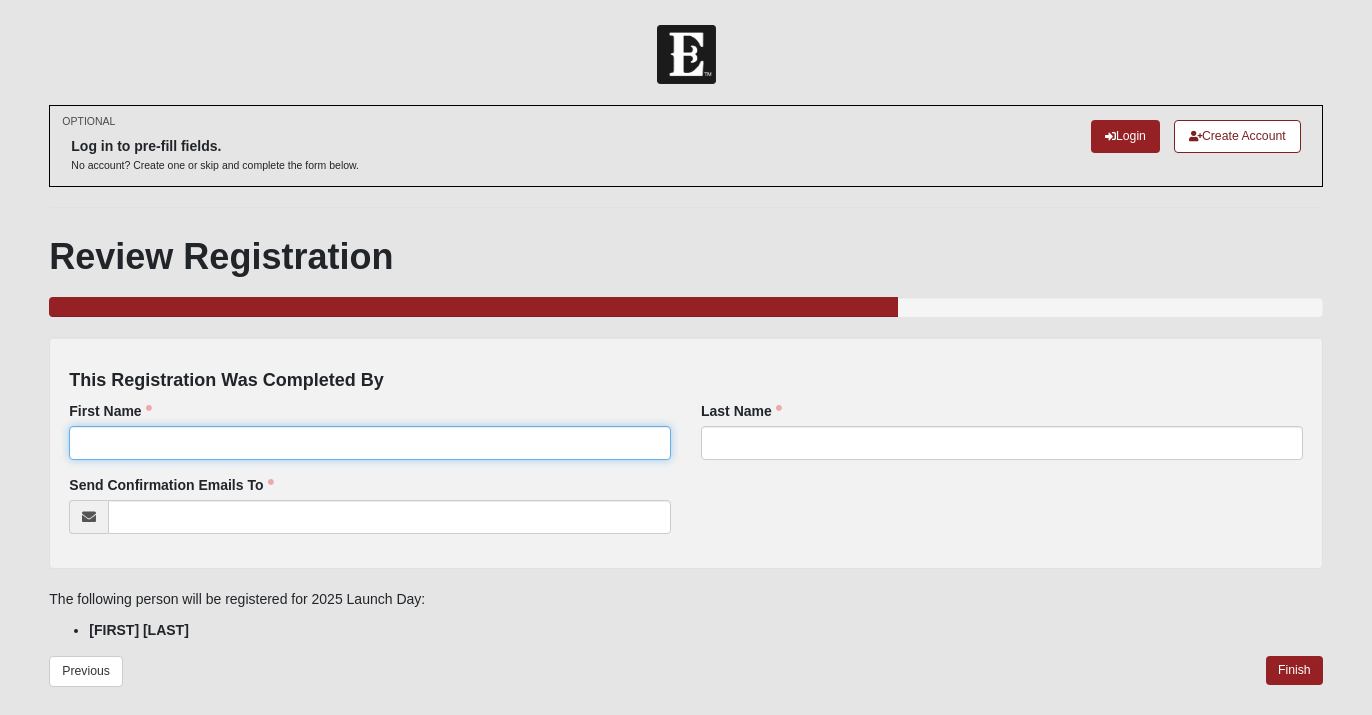 click on "First Name" at bounding box center (370, 443) 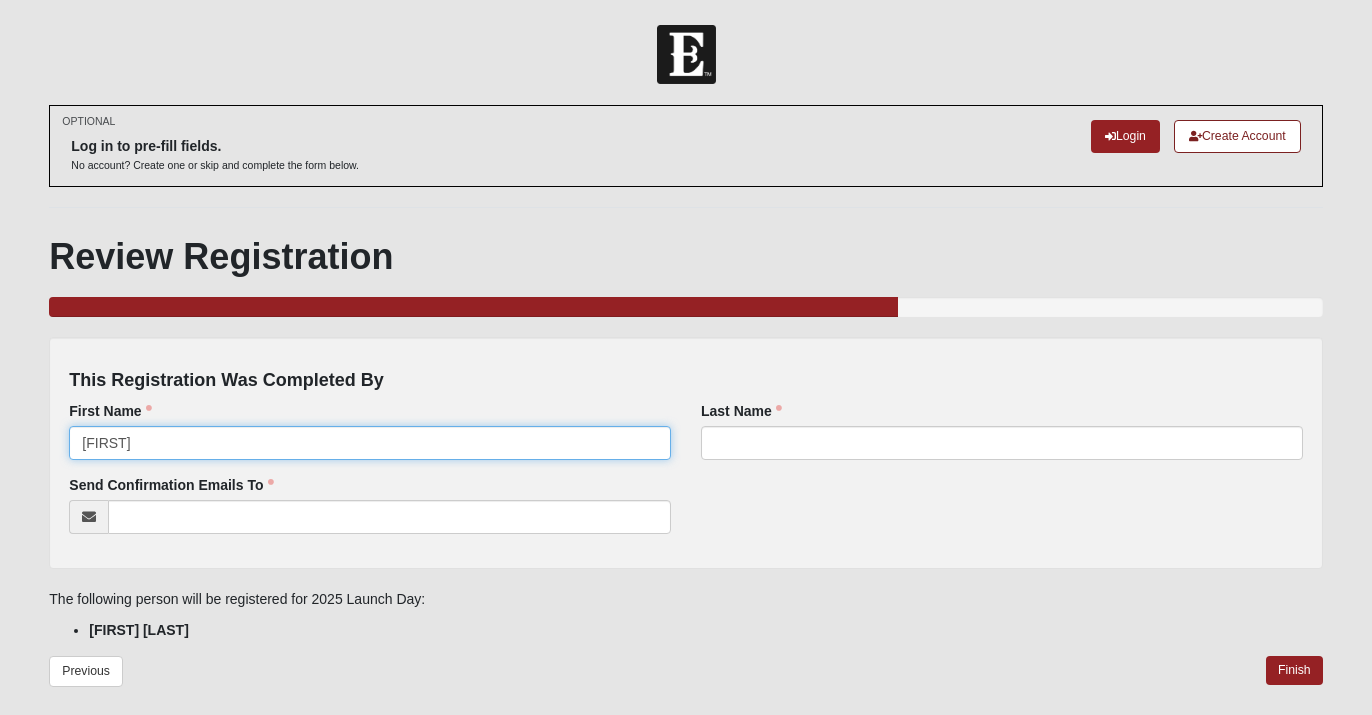type on "[FIRST]" 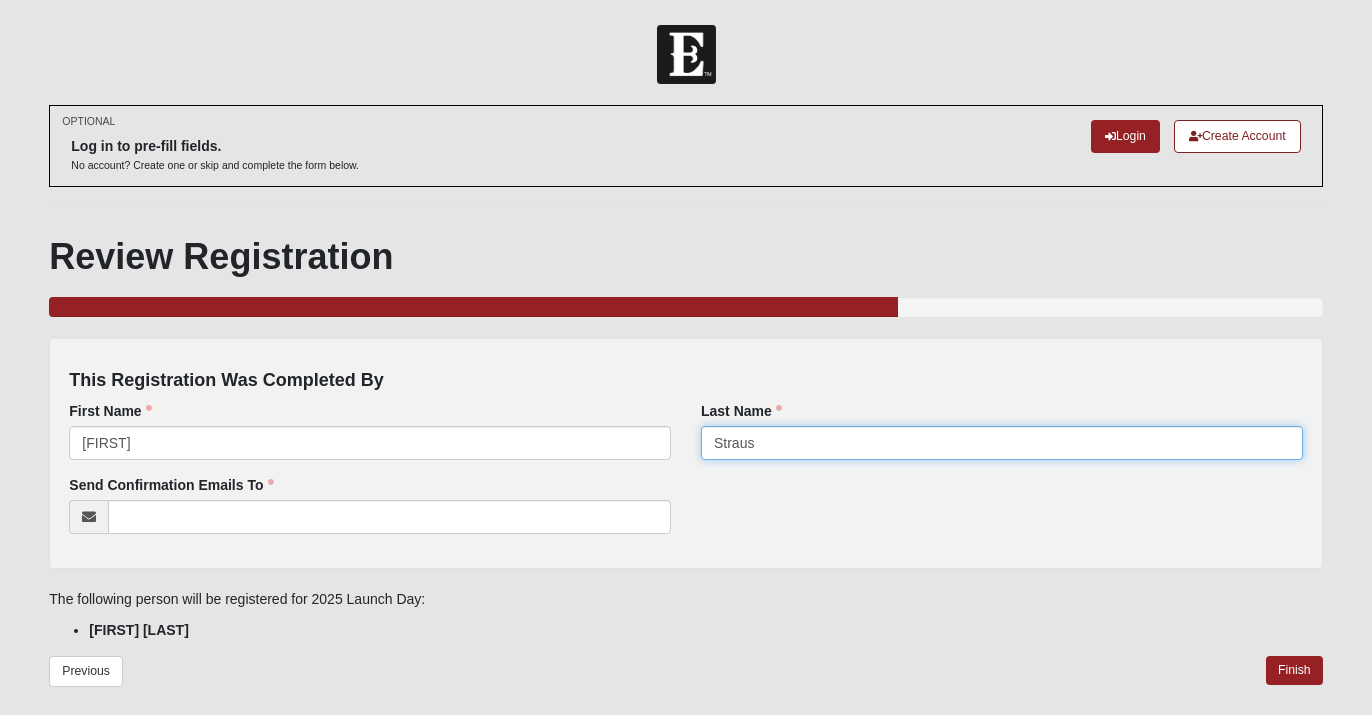 type on "Straus" 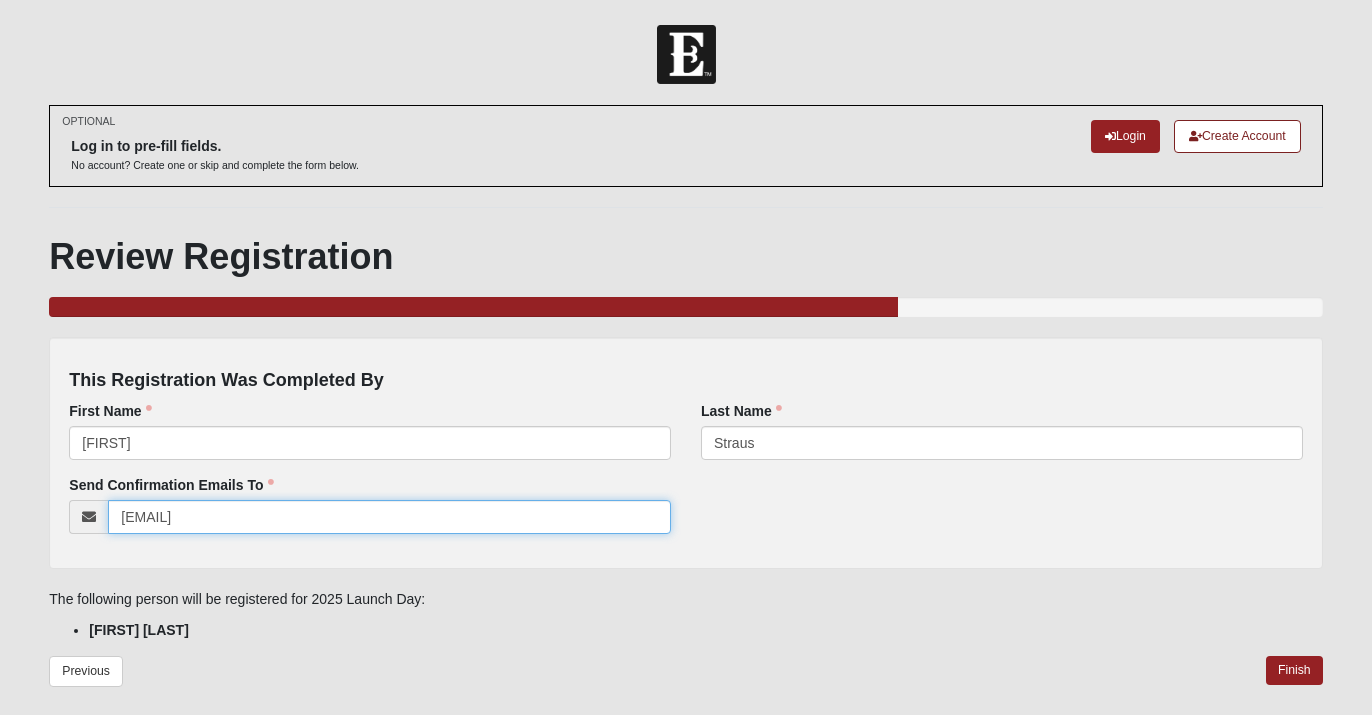 scroll, scrollTop: 80, scrollLeft: 0, axis: vertical 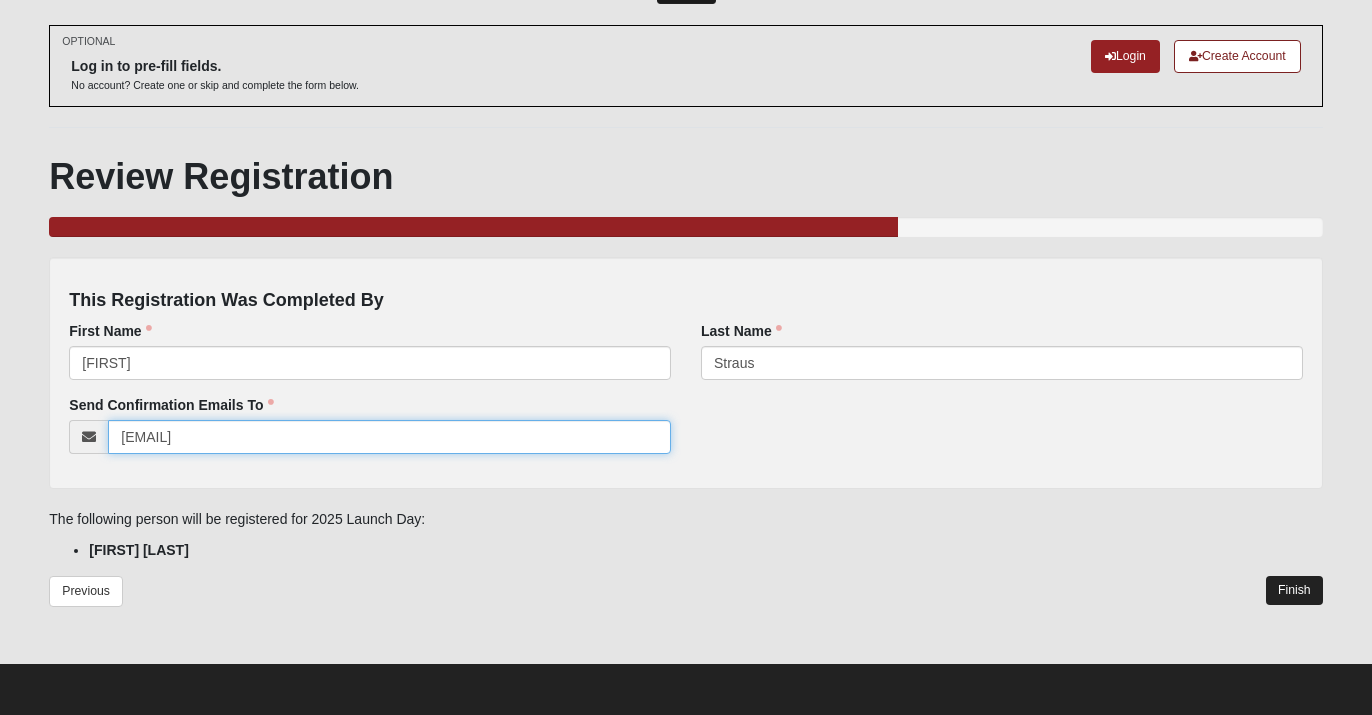 type on "[EMAIL]" 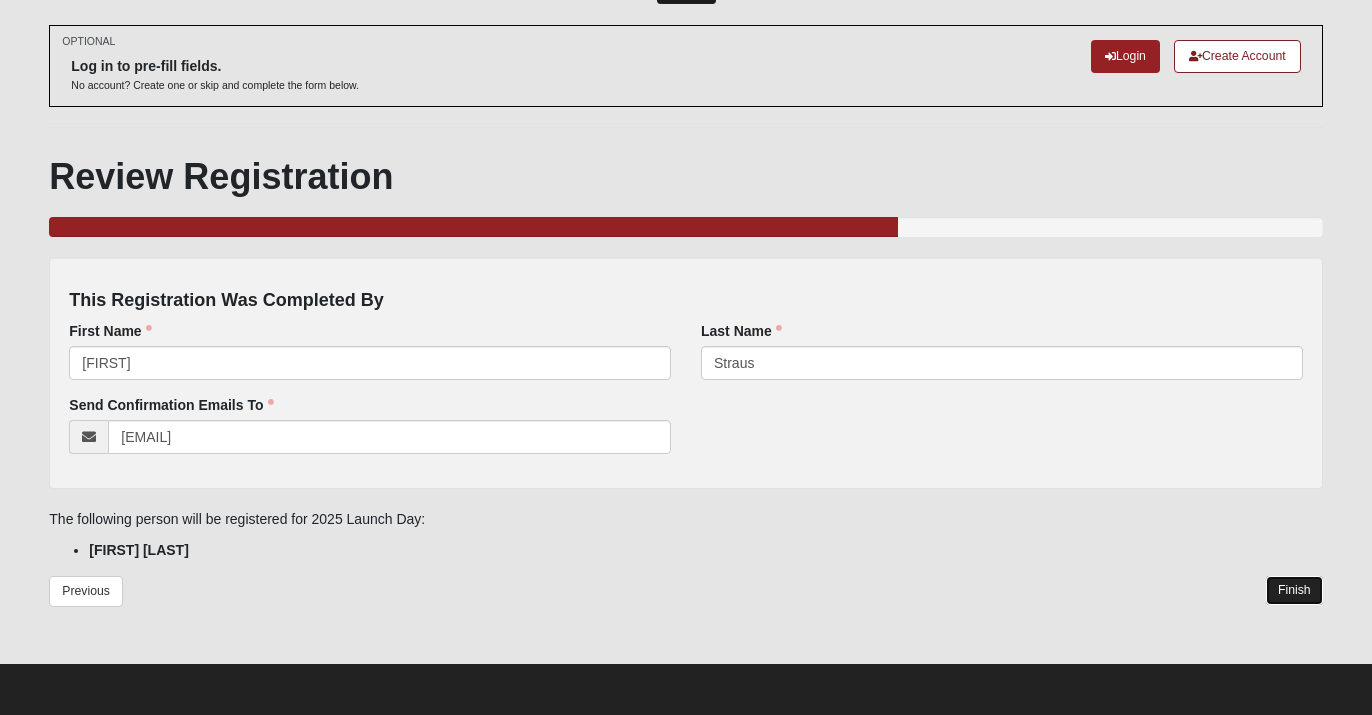 click on "Finish" at bounding box center [1294, 590] 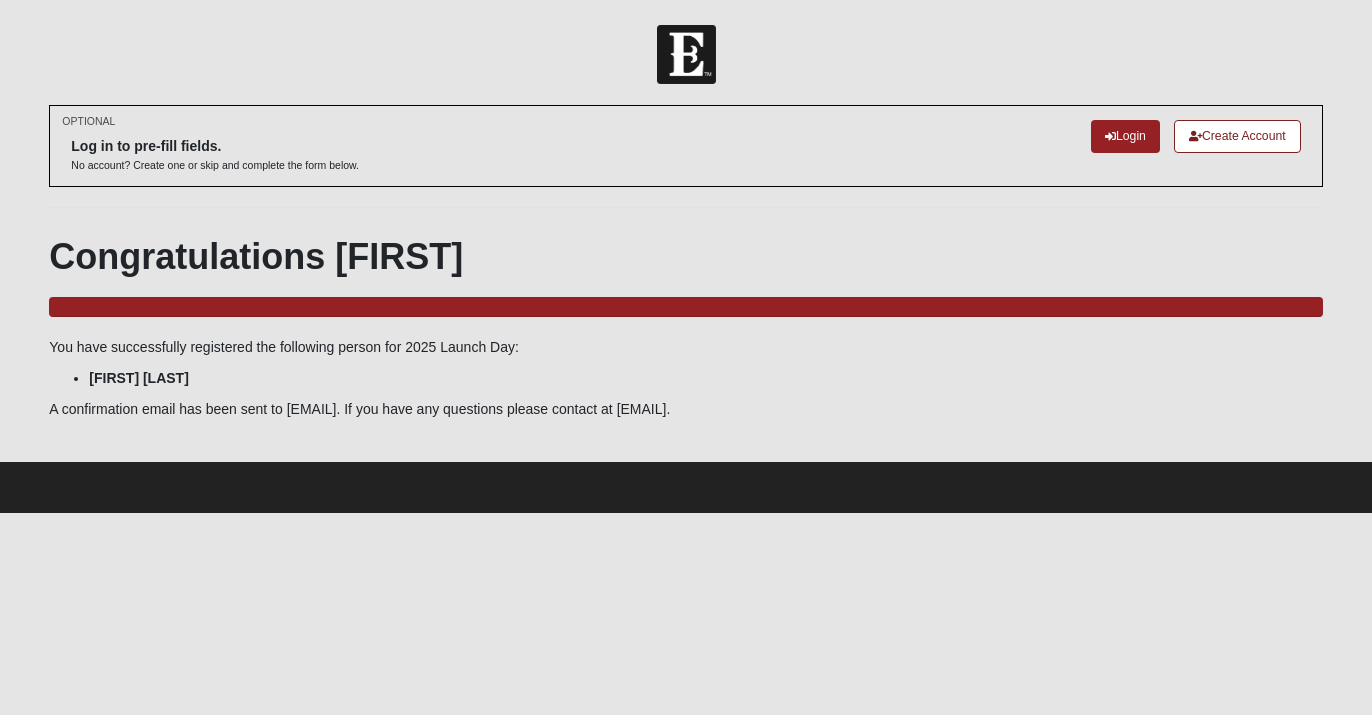scroll, scrollTop: 0, scrollLeft: 0, axis: both 